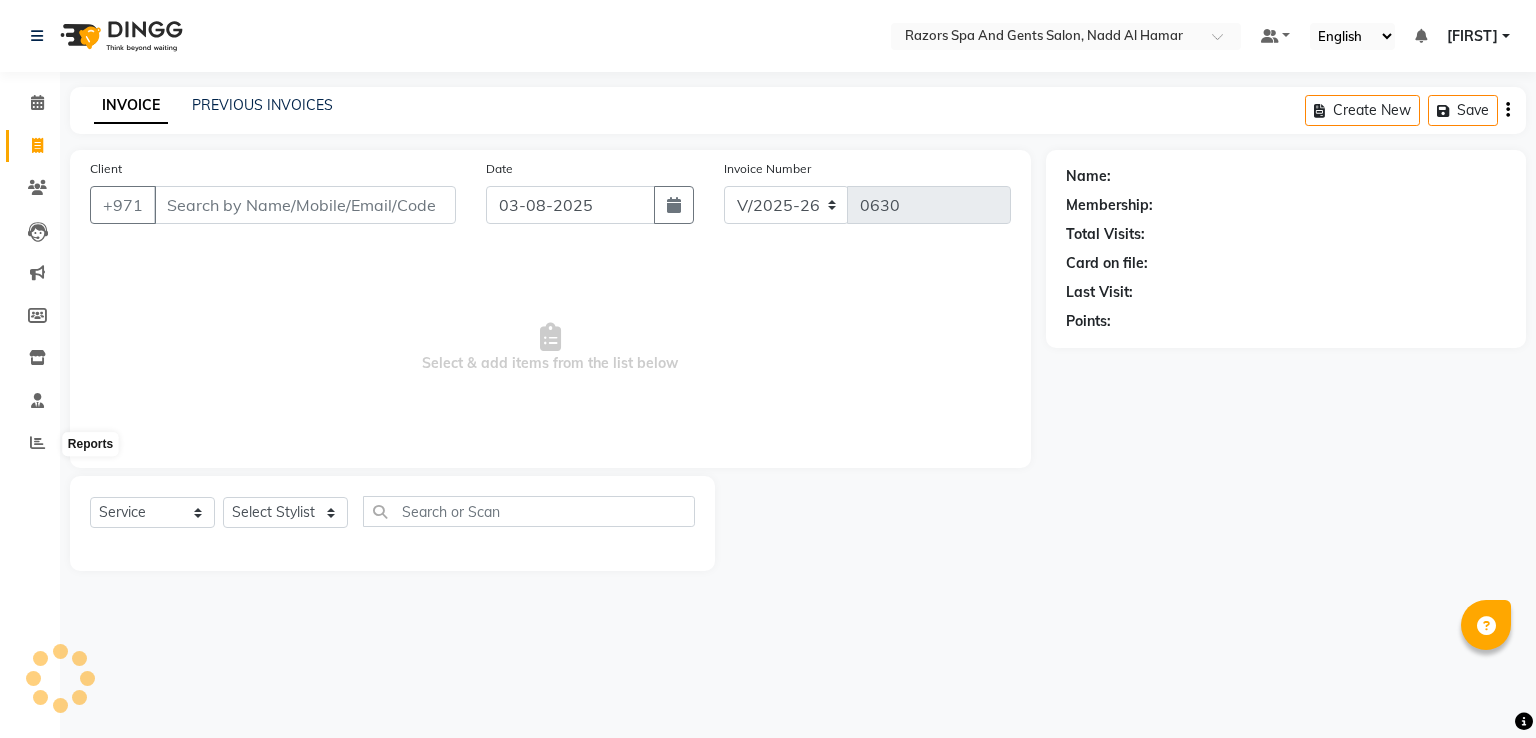 select on "8419" 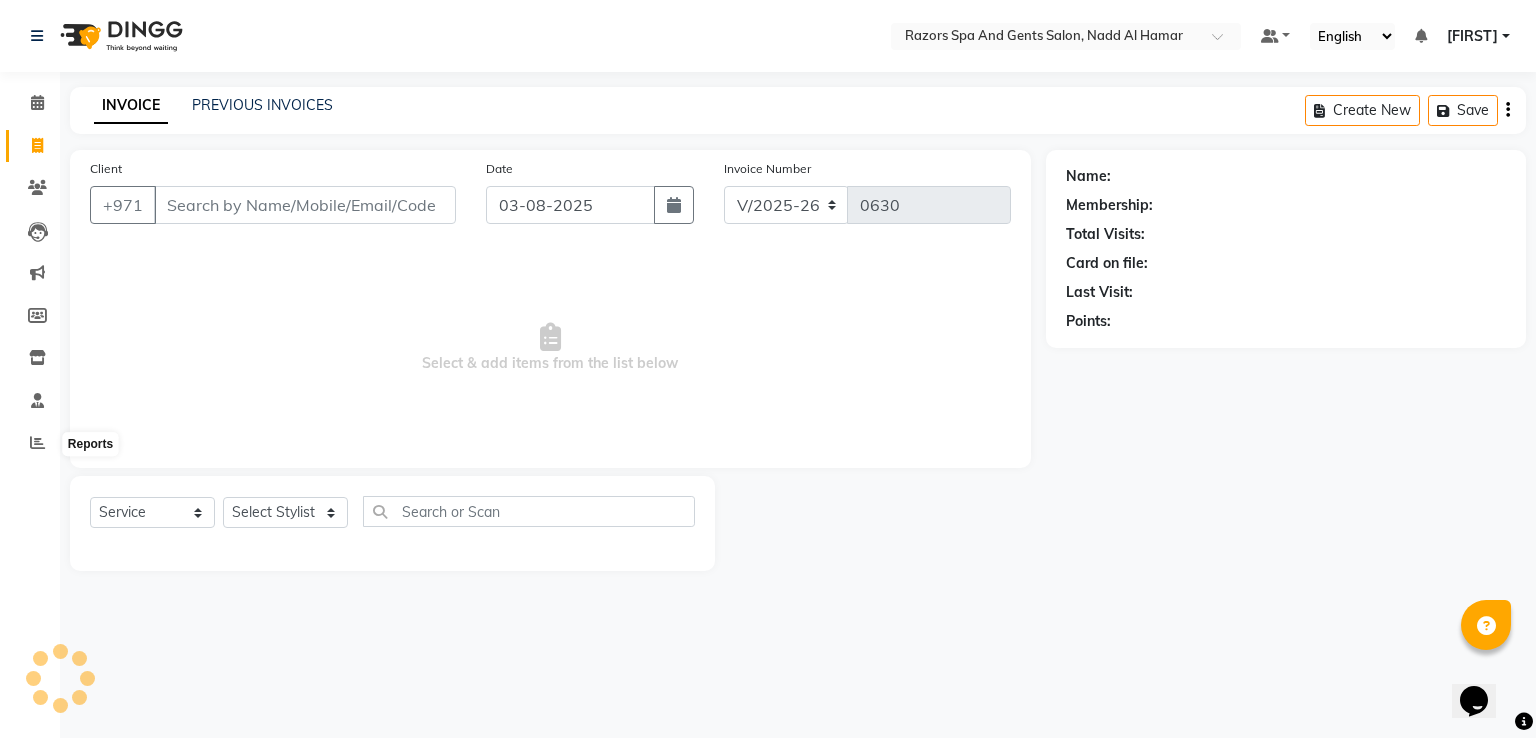 scroll, scrollTop: 0, scrollLeft: 0, axis: both 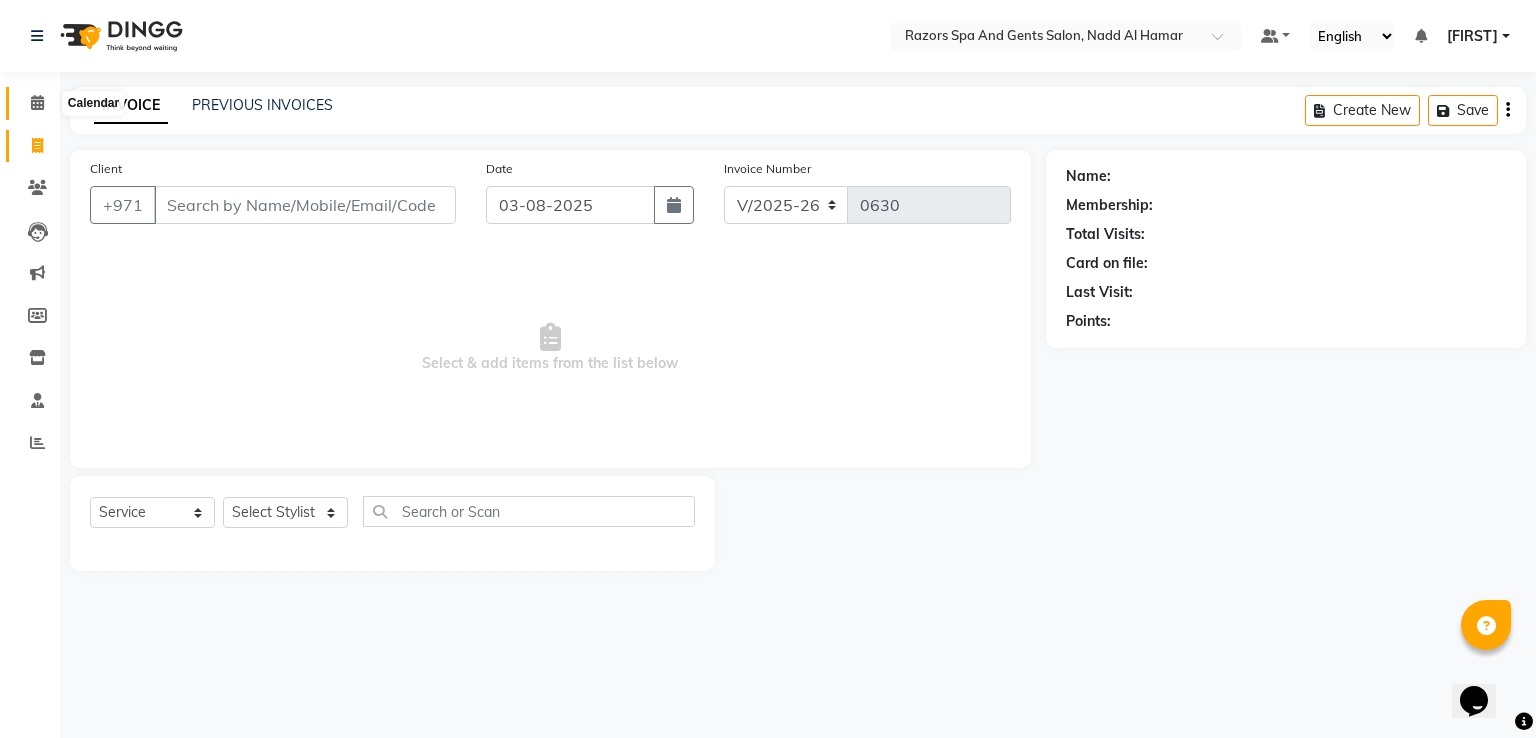 click 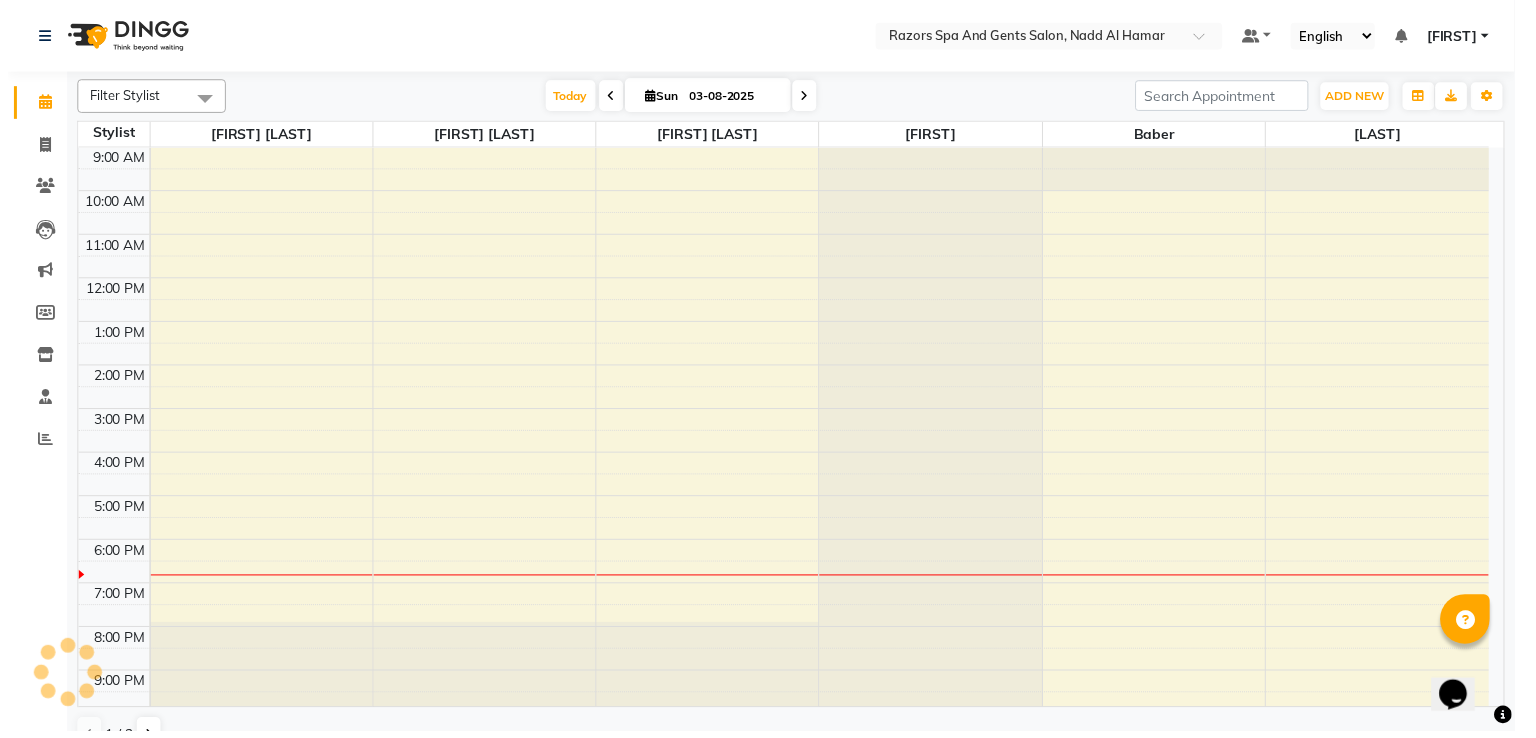 scroll, scrollTop: 0, scrollLeft: 0, axis: both 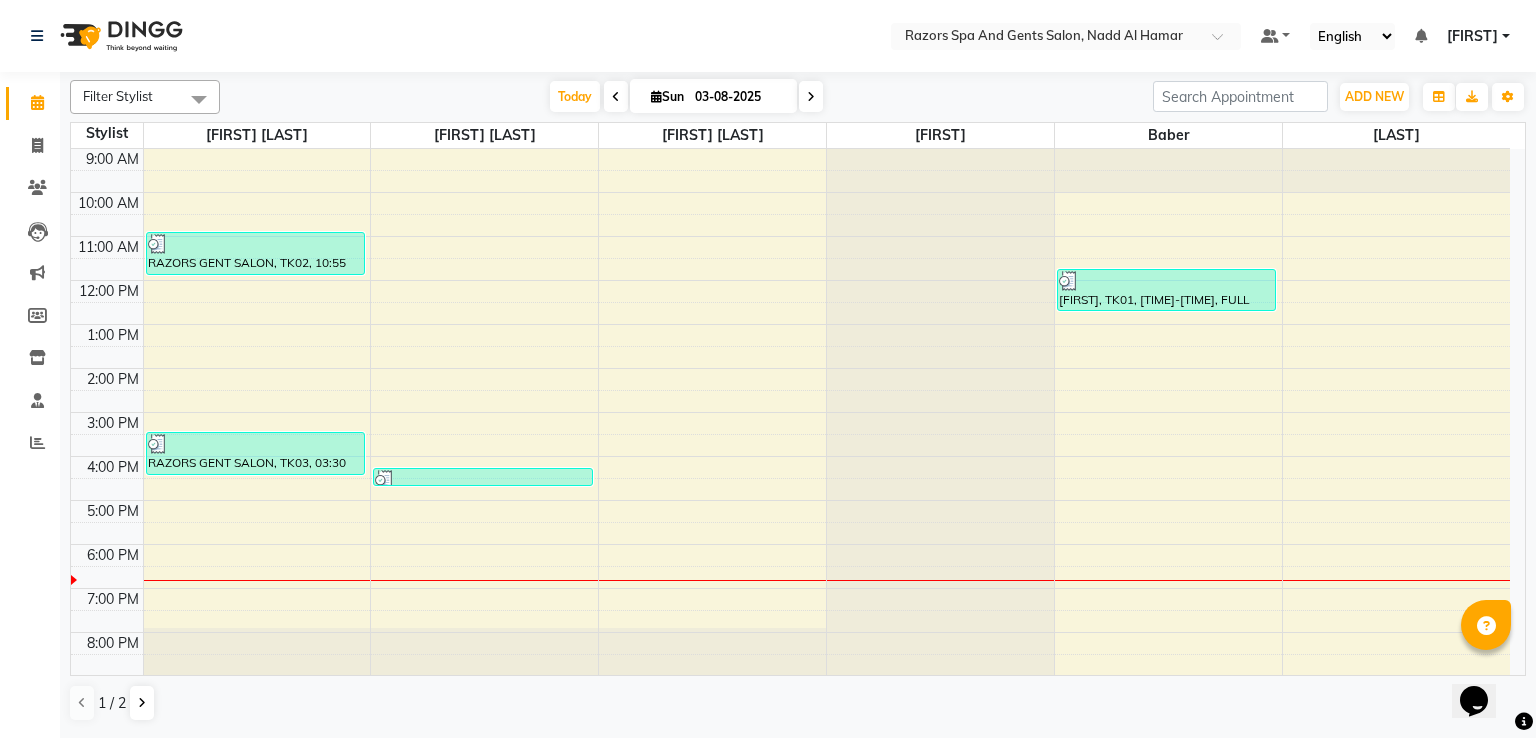 click at bounding box center (482, 480) 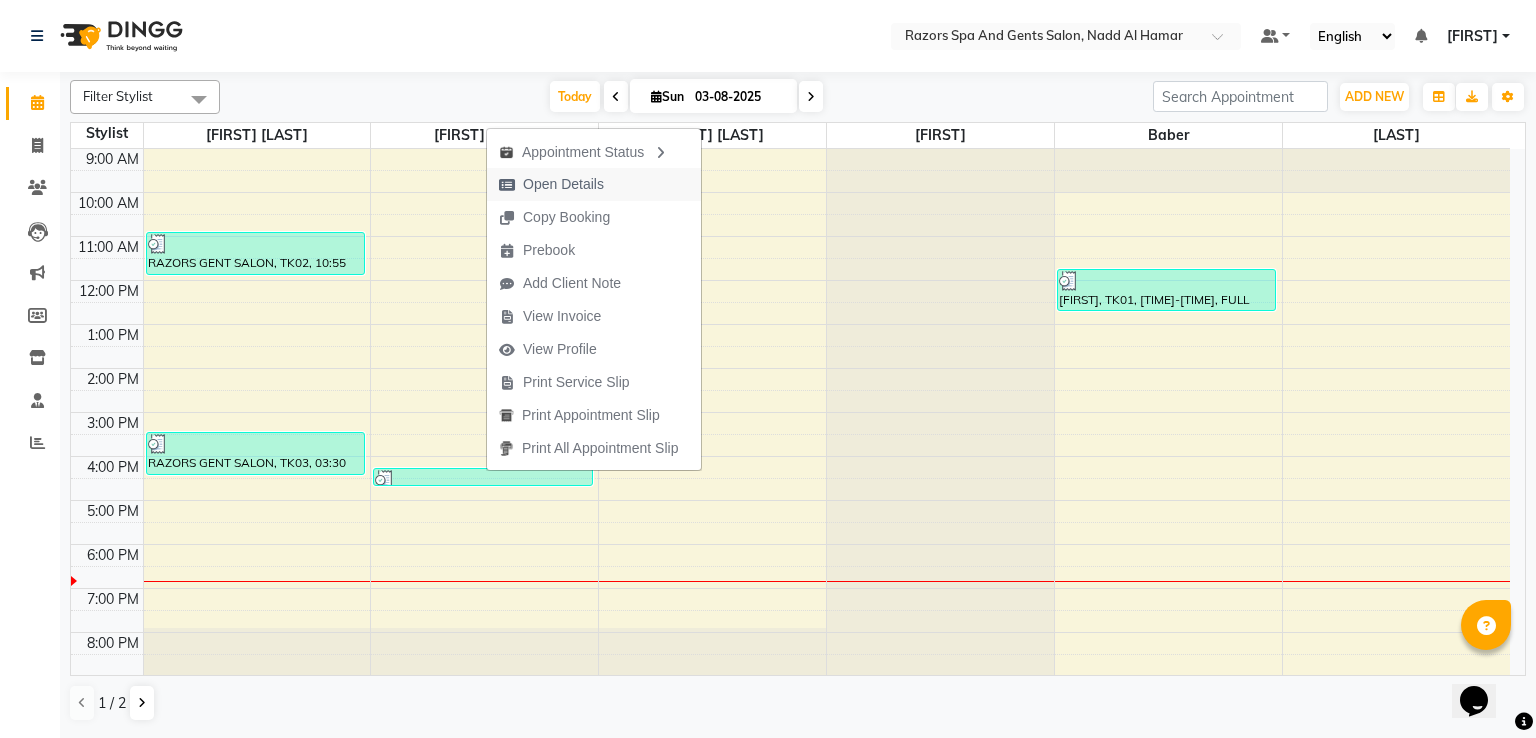 click on "Open Details" at bounding box center [563, 184] 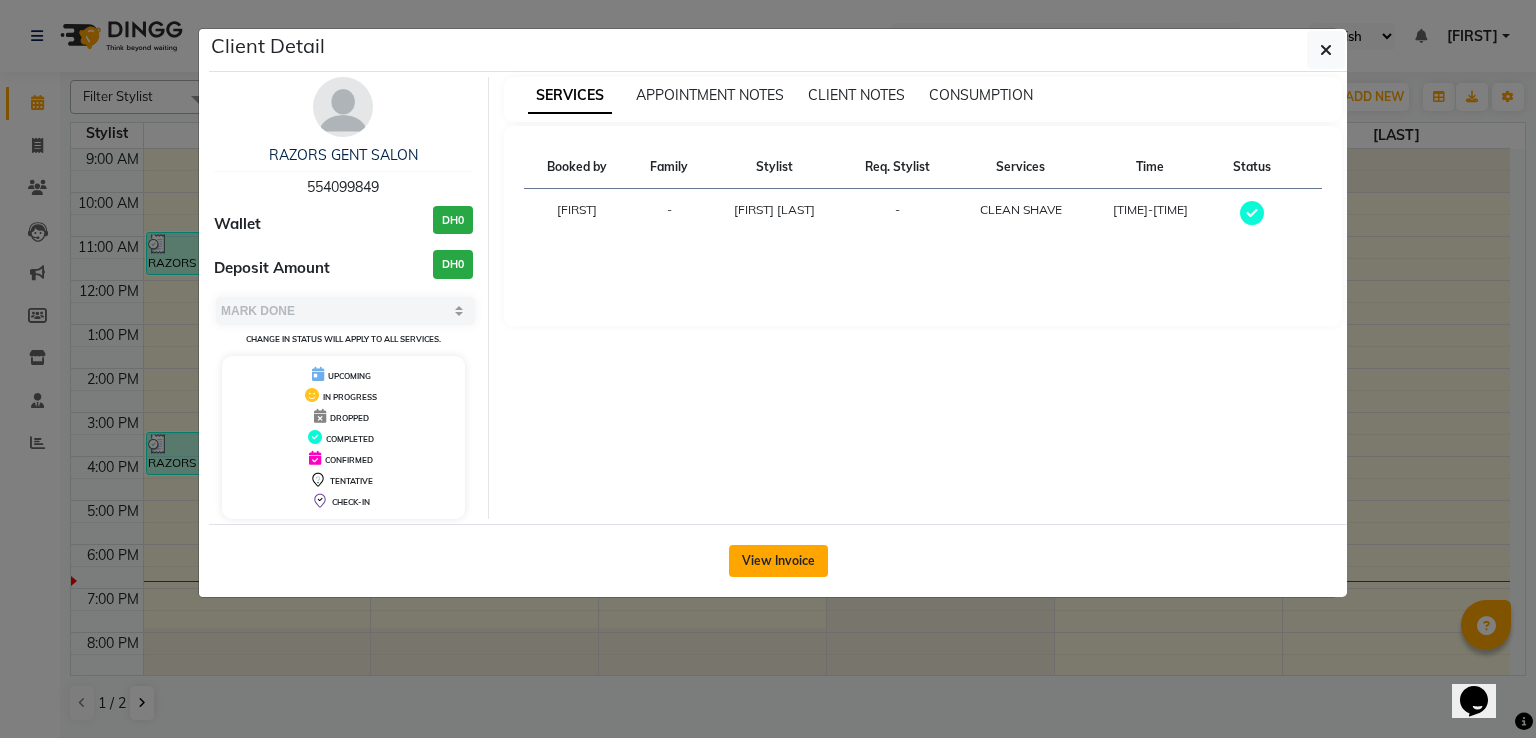 click on "View Invoice" 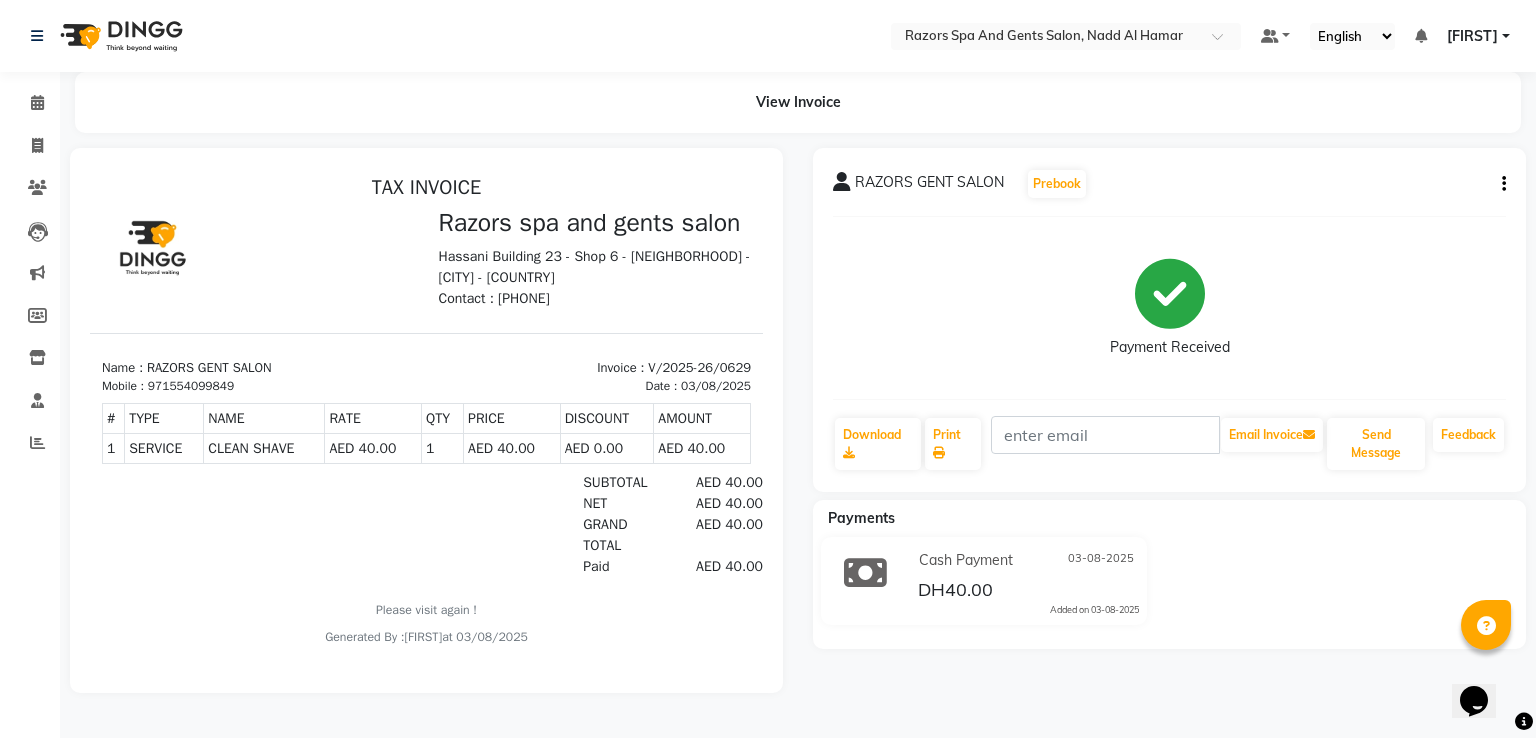 scroll, scrollTop: 0, scrollLeft: 0, axis: both 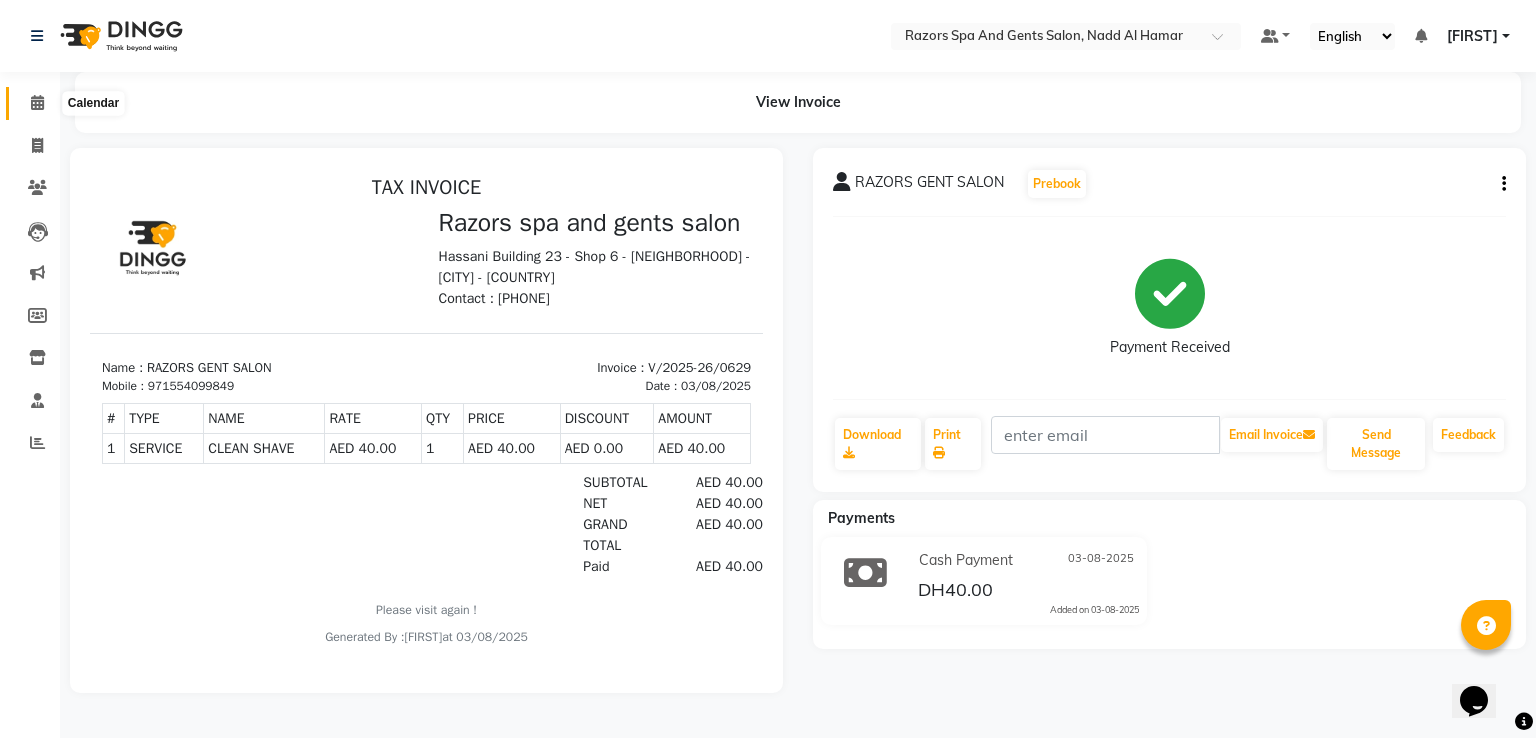 click 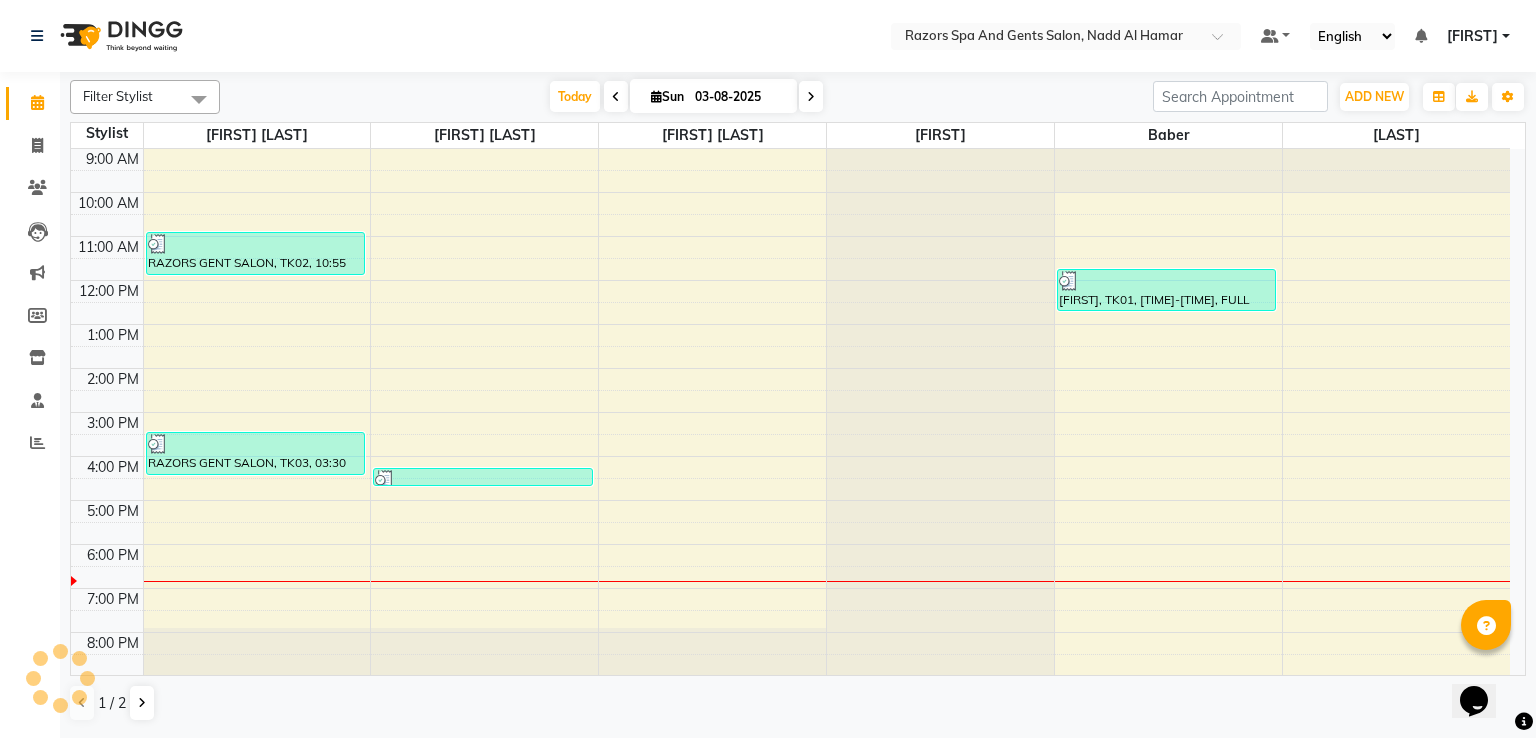 scroll, scrollTop: 0, scrollLeft: 0, axis: both 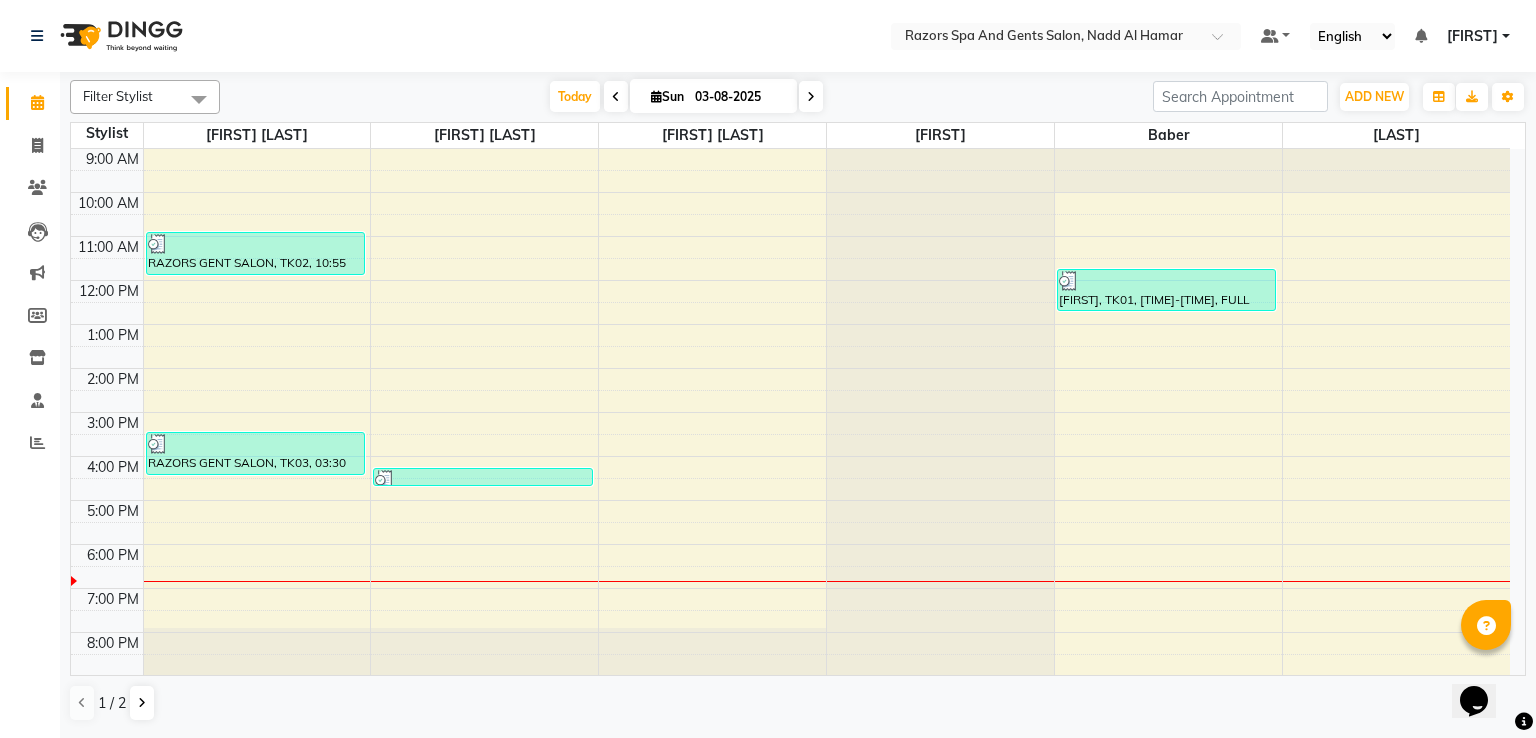 click at bounding box center (482, 480) 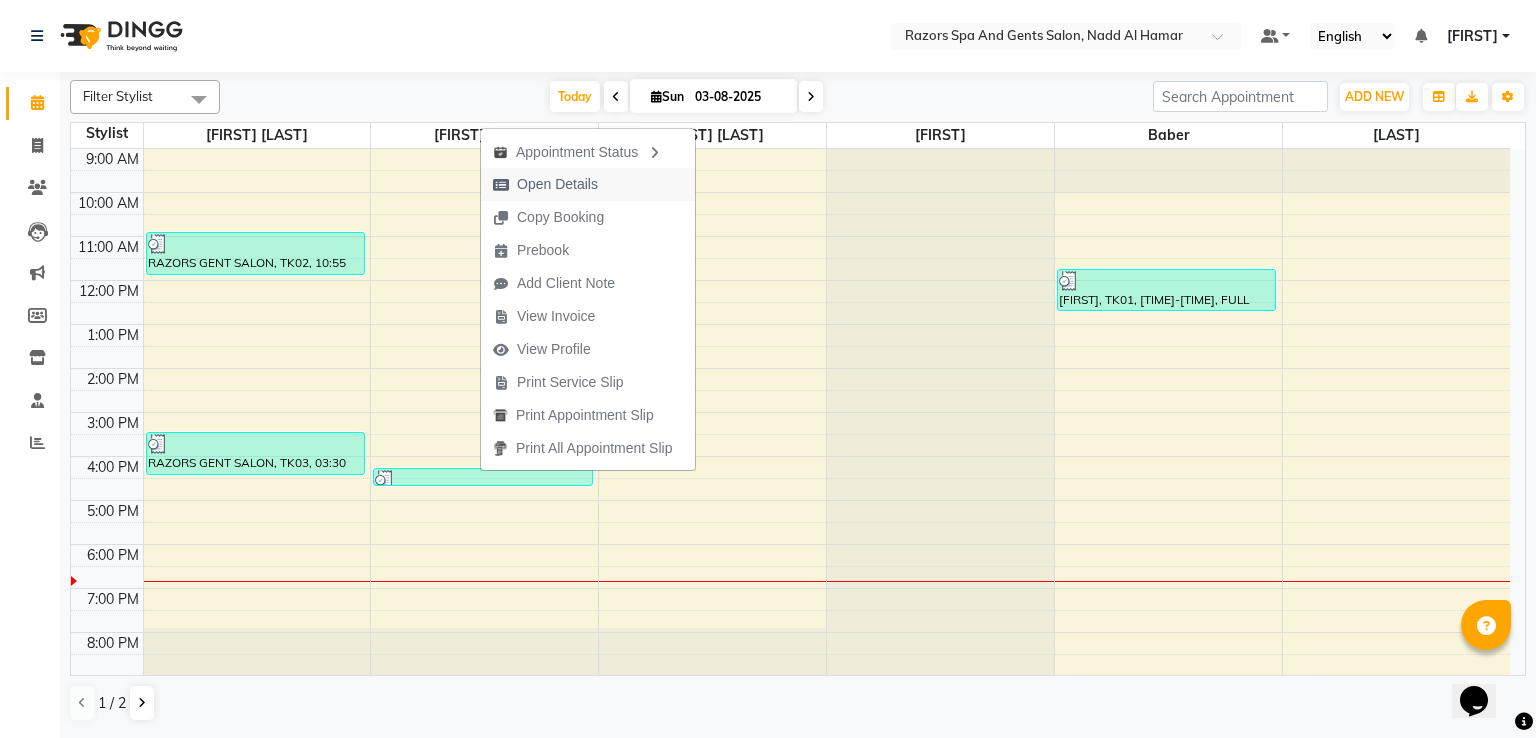 click on "Open Details" at bounding box center (557, 184) 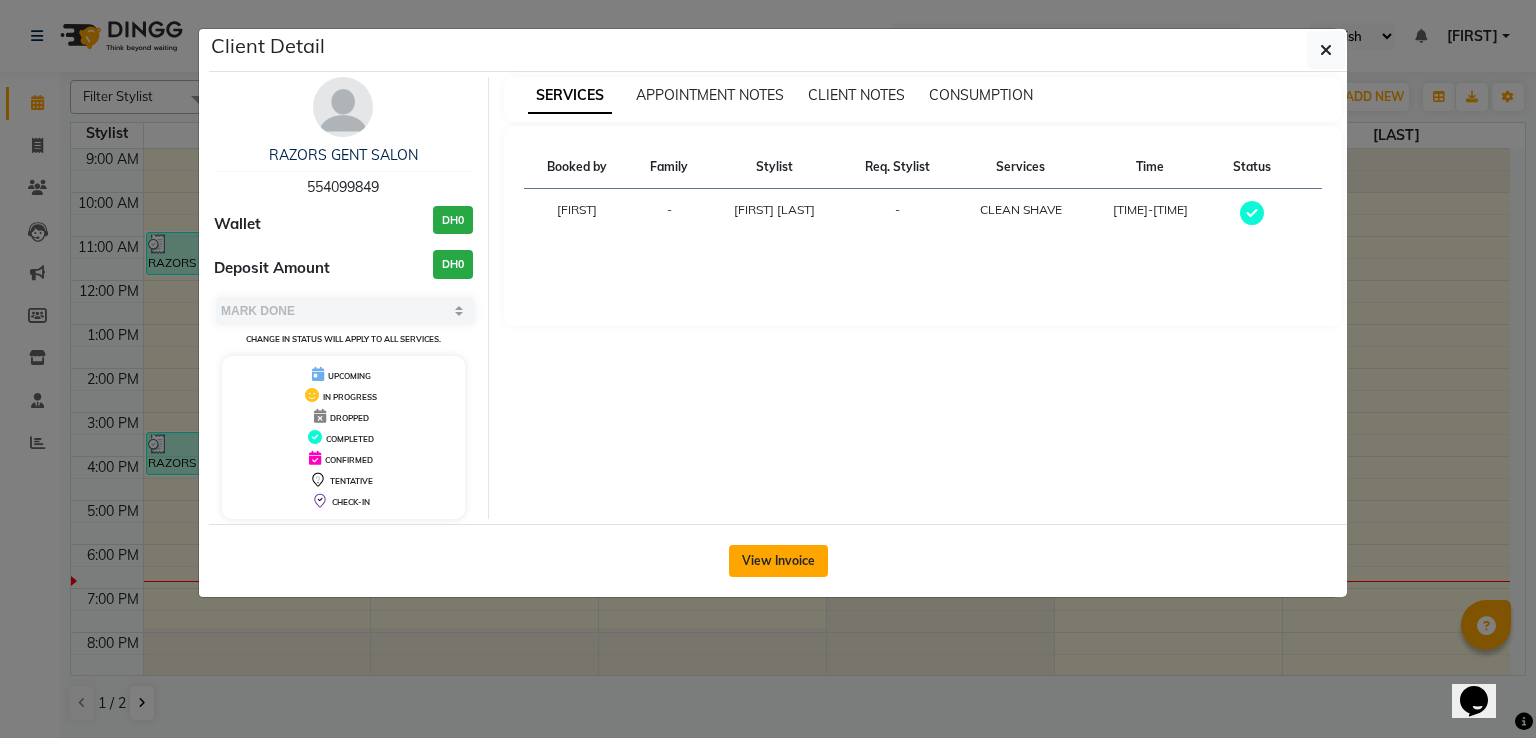 click on "View Invoice" 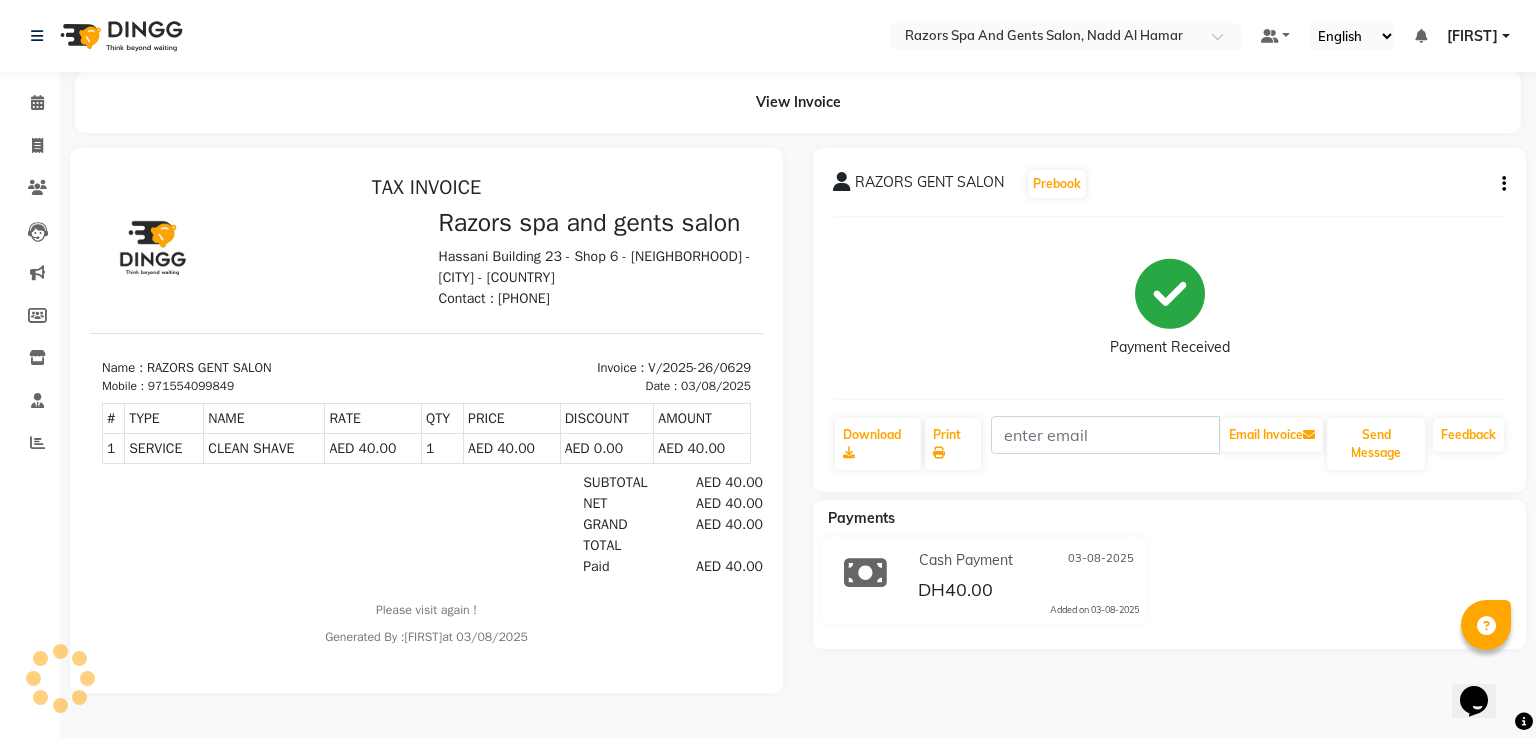 scroll, scrollTop: 0, scrollLeft: 0, axis: both 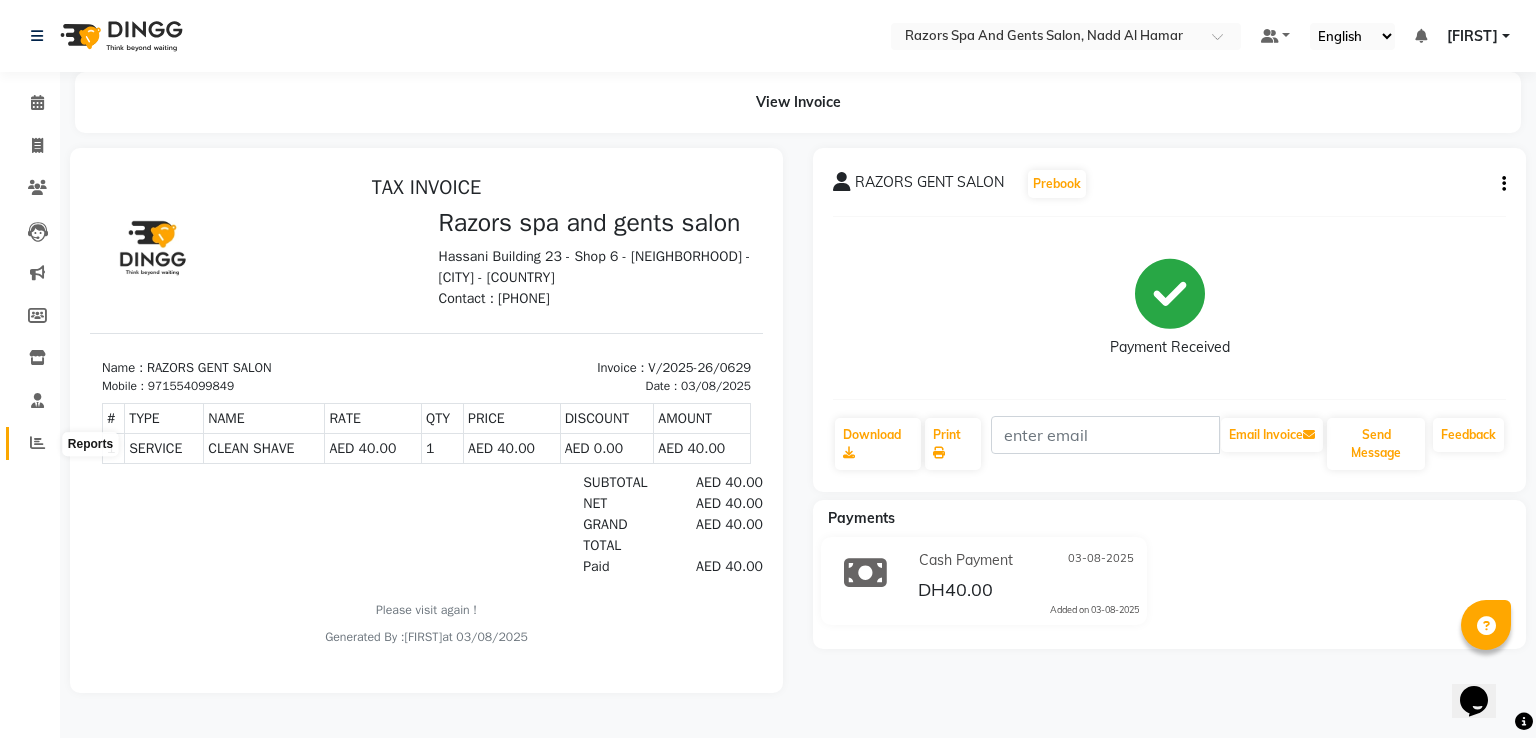 click 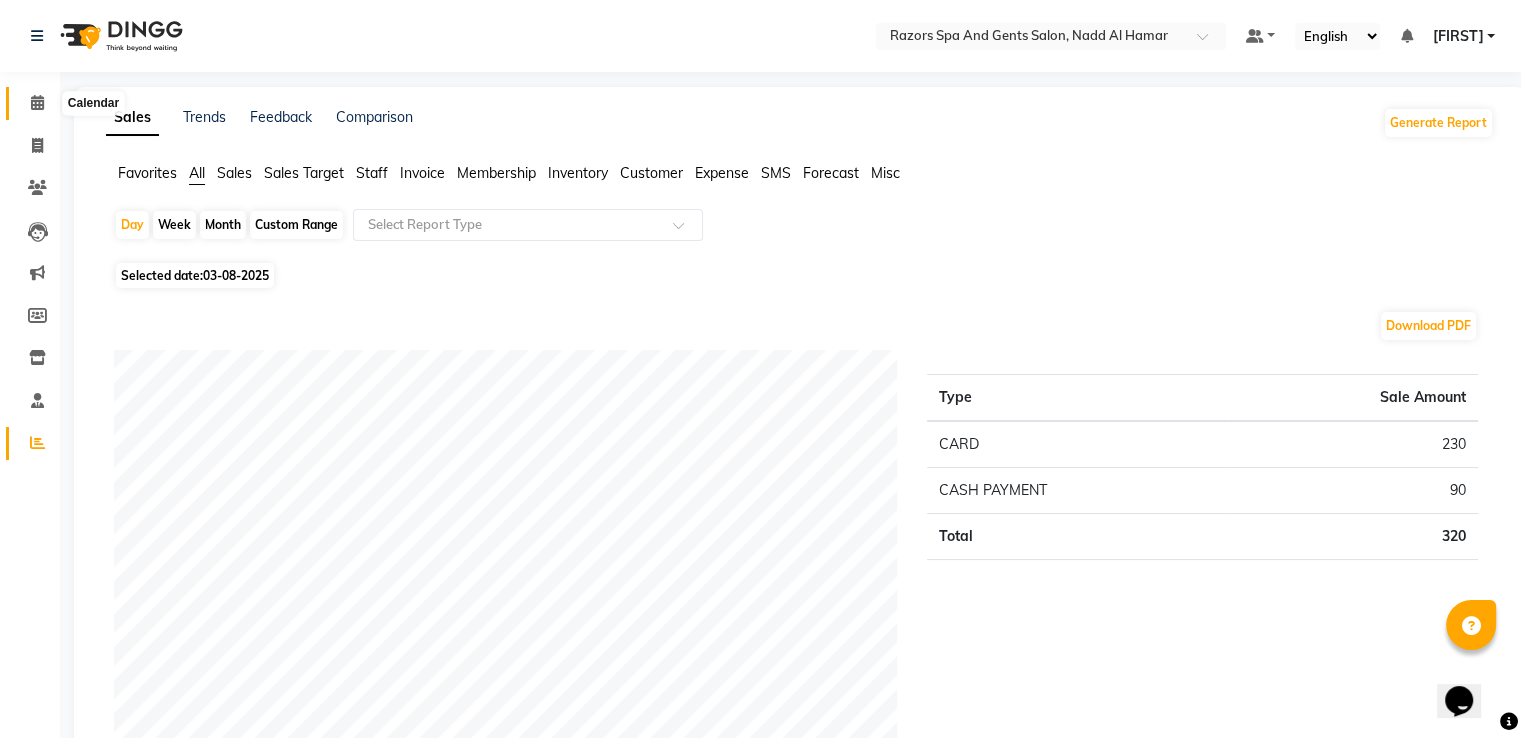 click 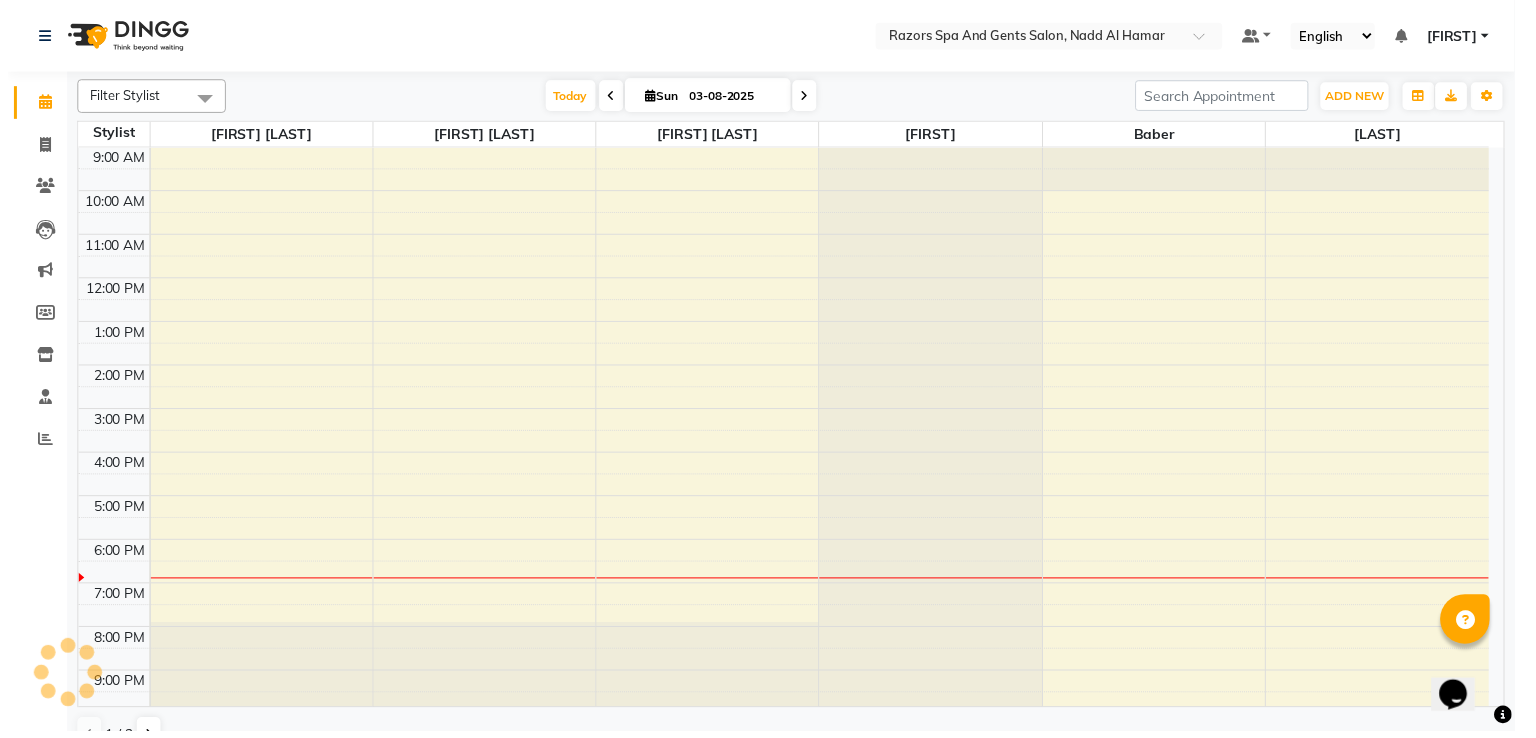 scroll, scrollTop: 88, scrollLeft: 0, axis: vertical 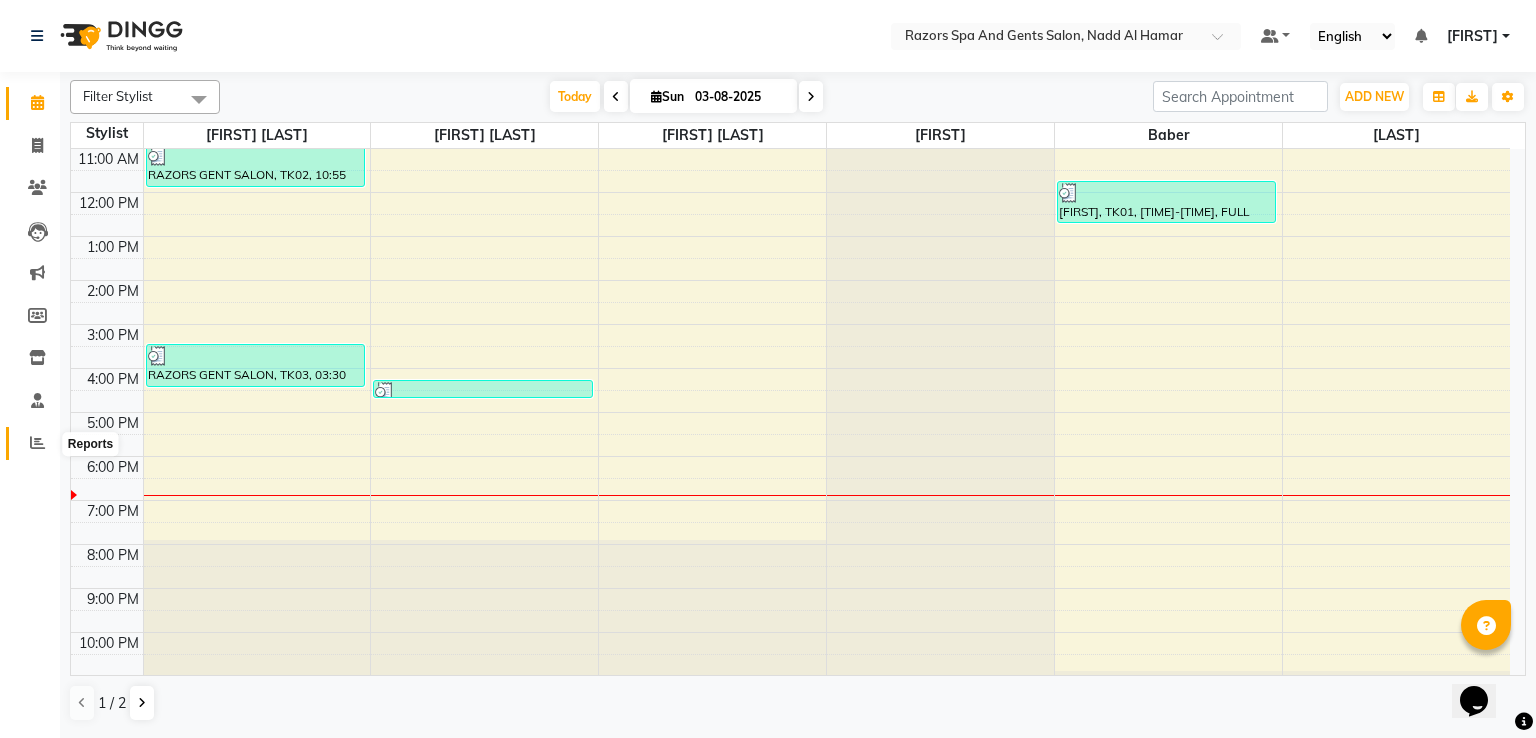 click 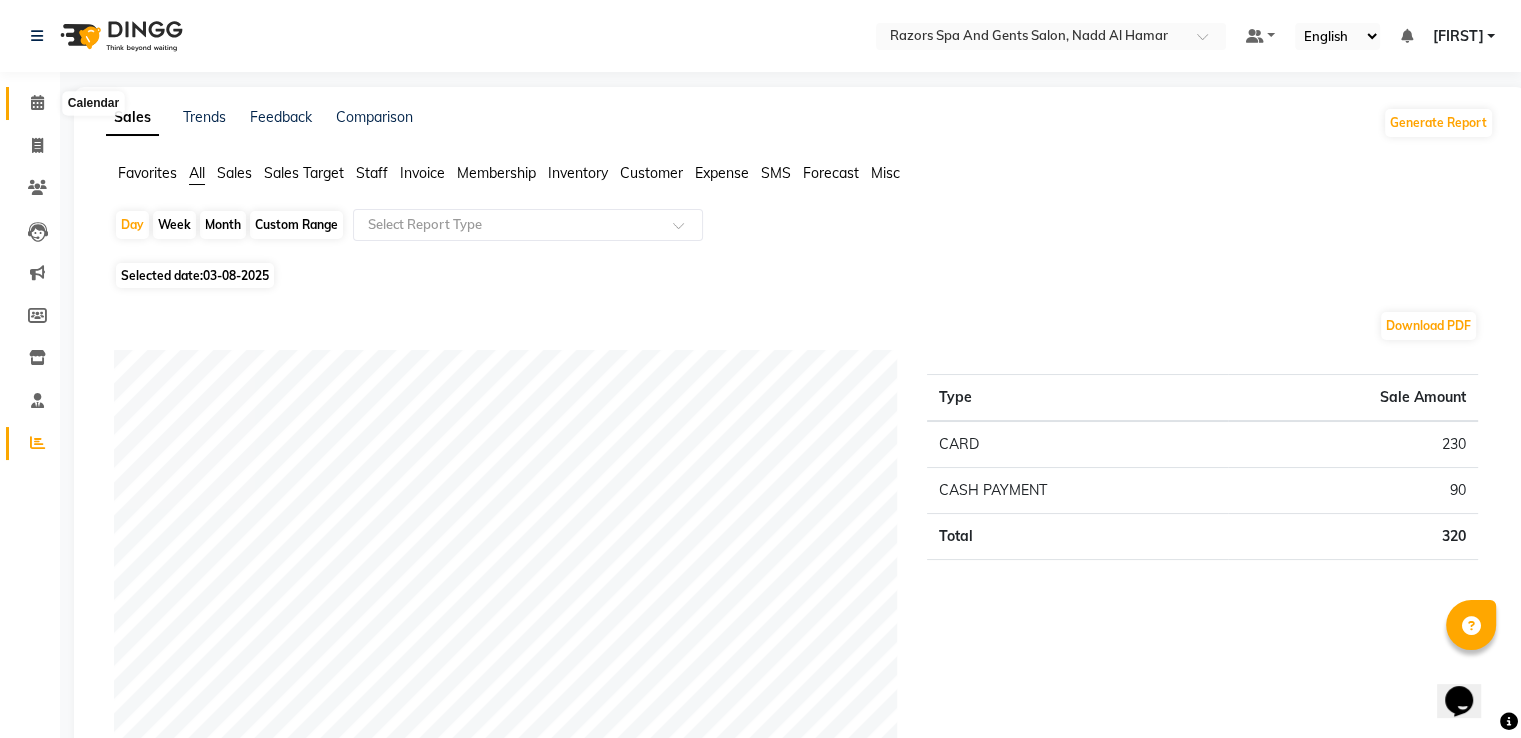 click 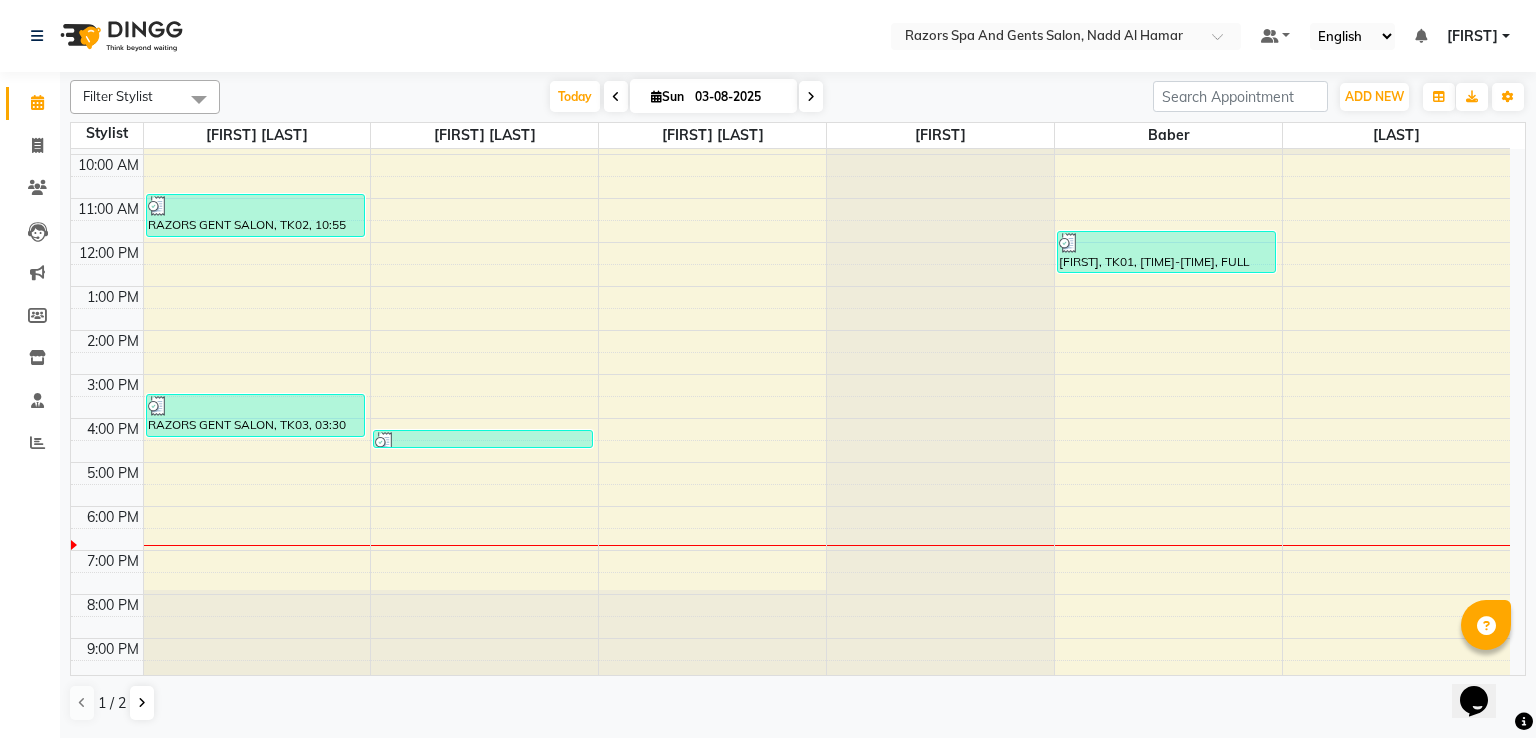 scroll, scrollTop: 0, scrollLeft: 0, axis: both 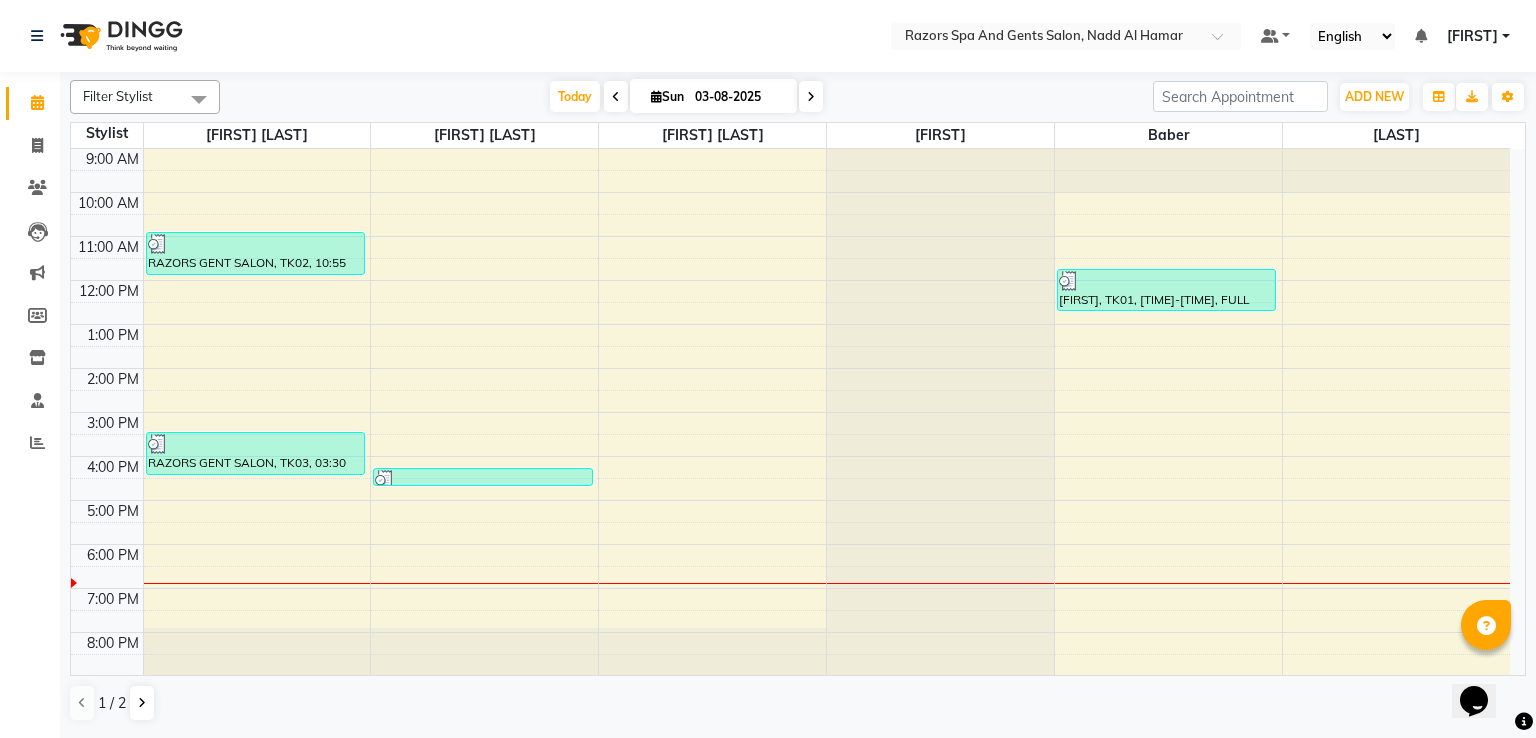 click at bounding box center [482, 480] 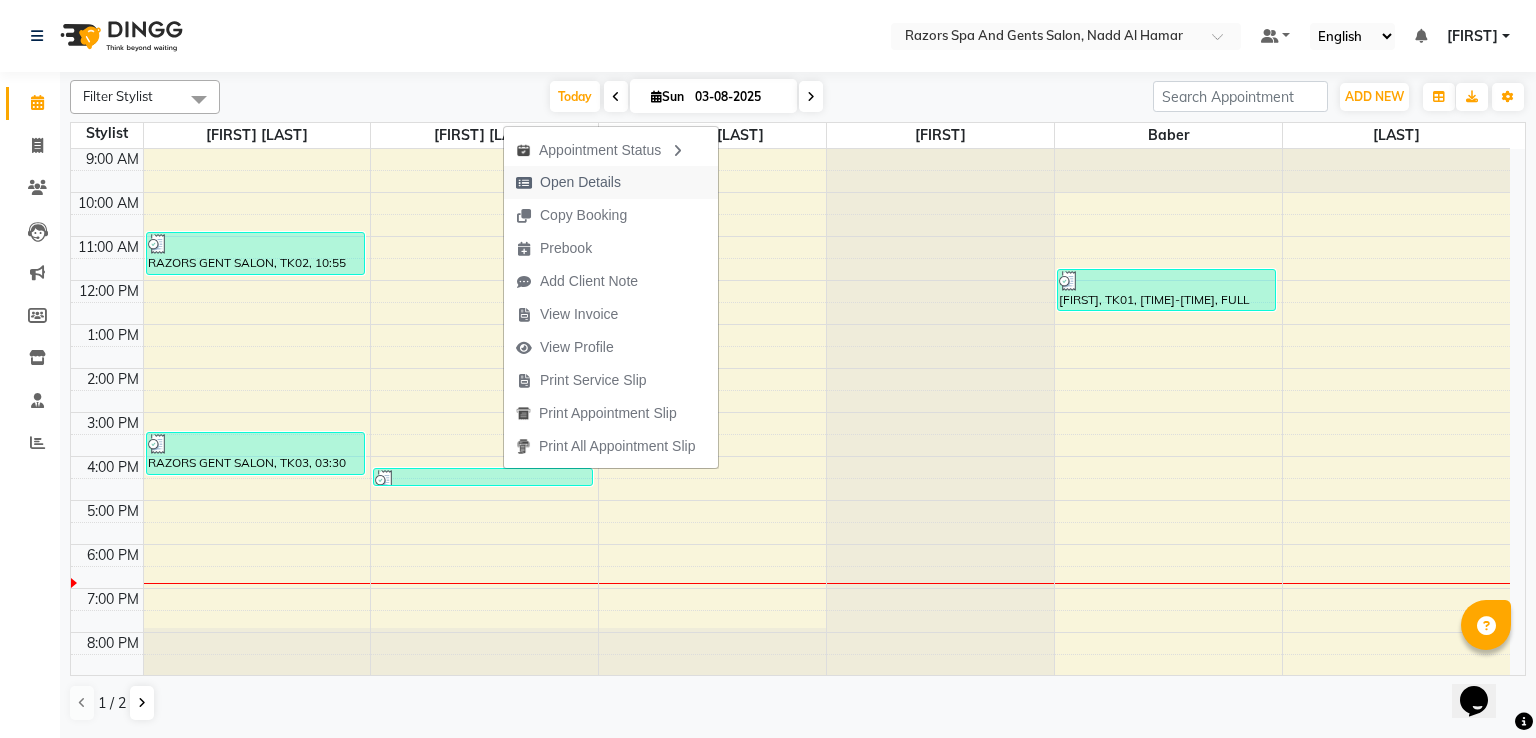 click on "Open Details" at bounding box center [611, 182] 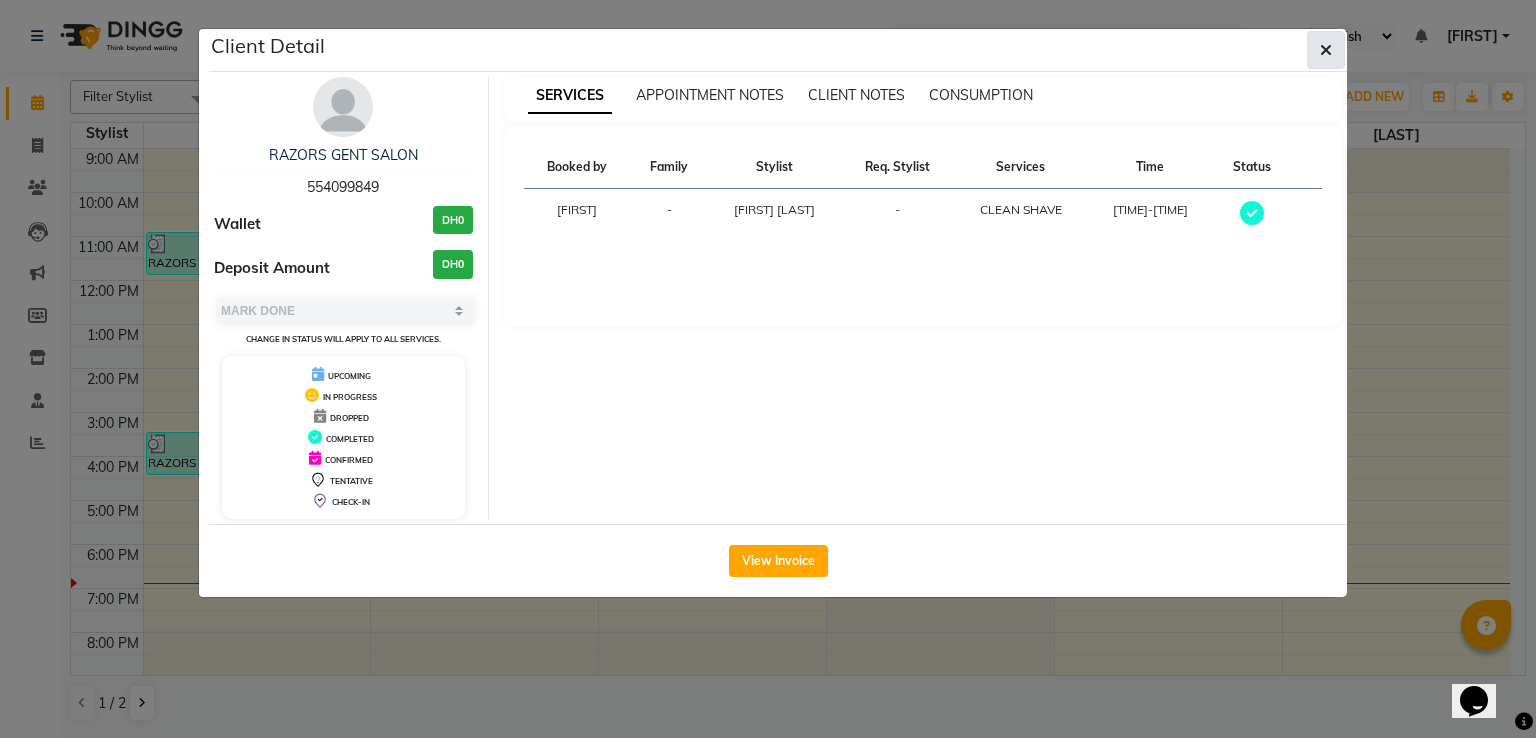 click 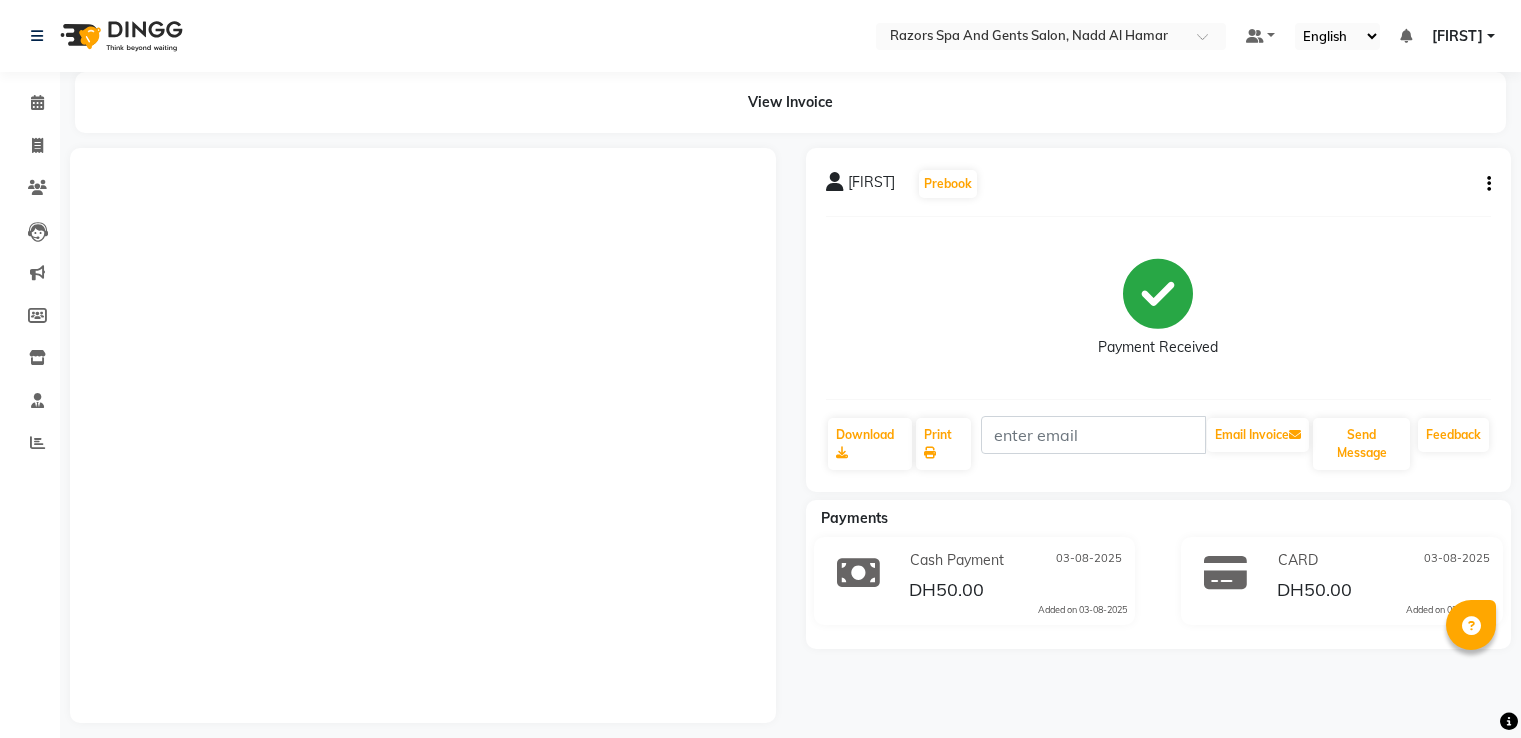 scroll, scrollTop: 0, scrollLeft: 0, axis: both 